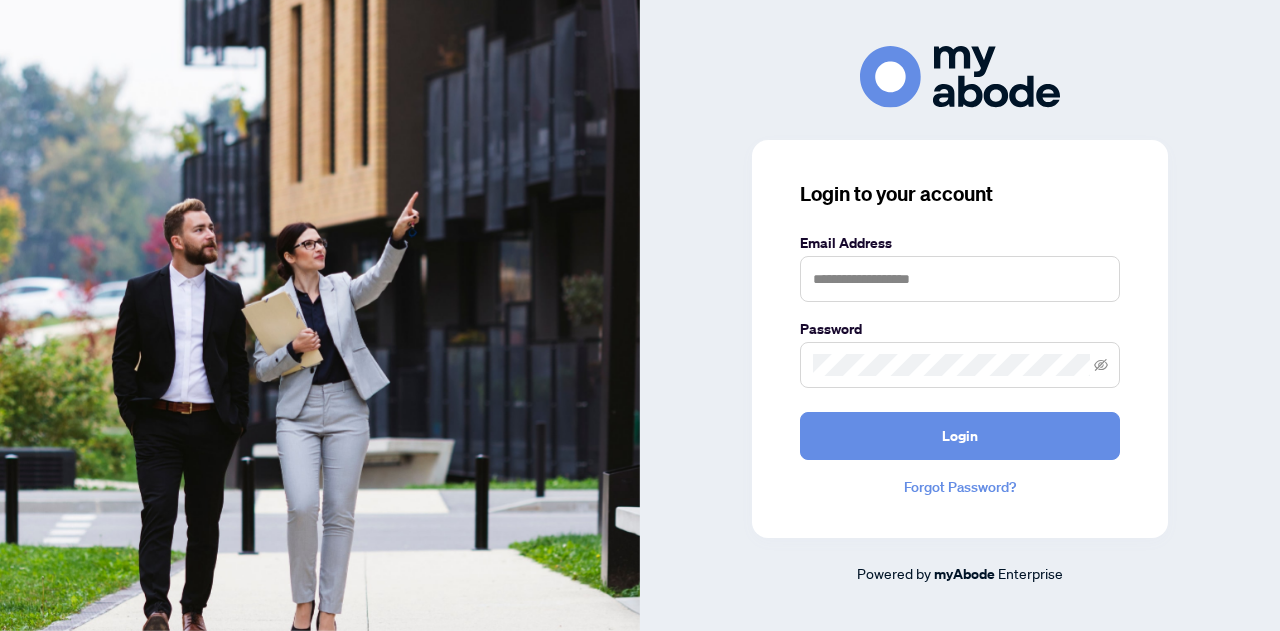 scroll, scrollTop: 0, scrollLeft: 0, axis: both 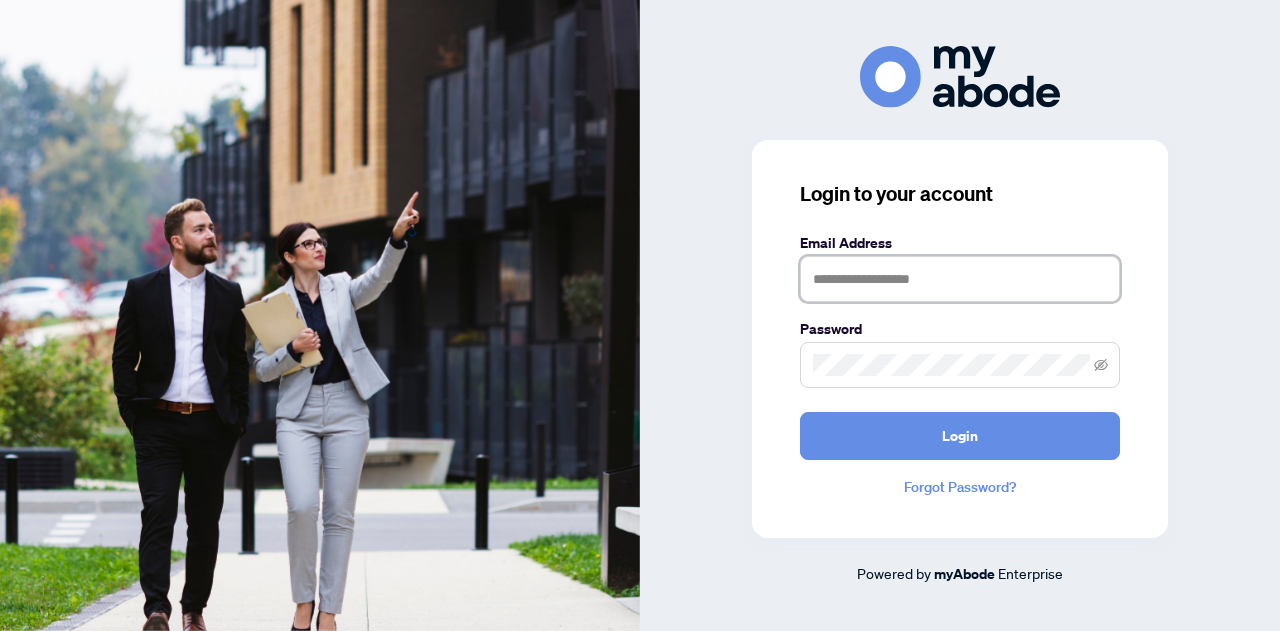 click at bounding box center (960, 279) 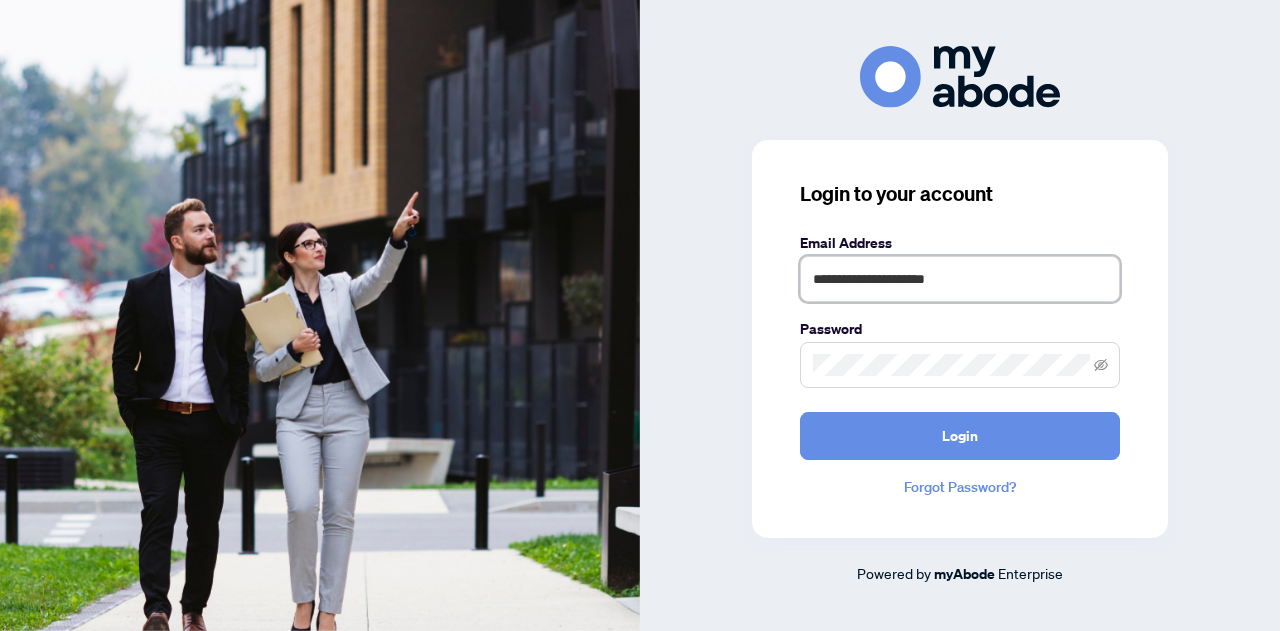 type on "**********" 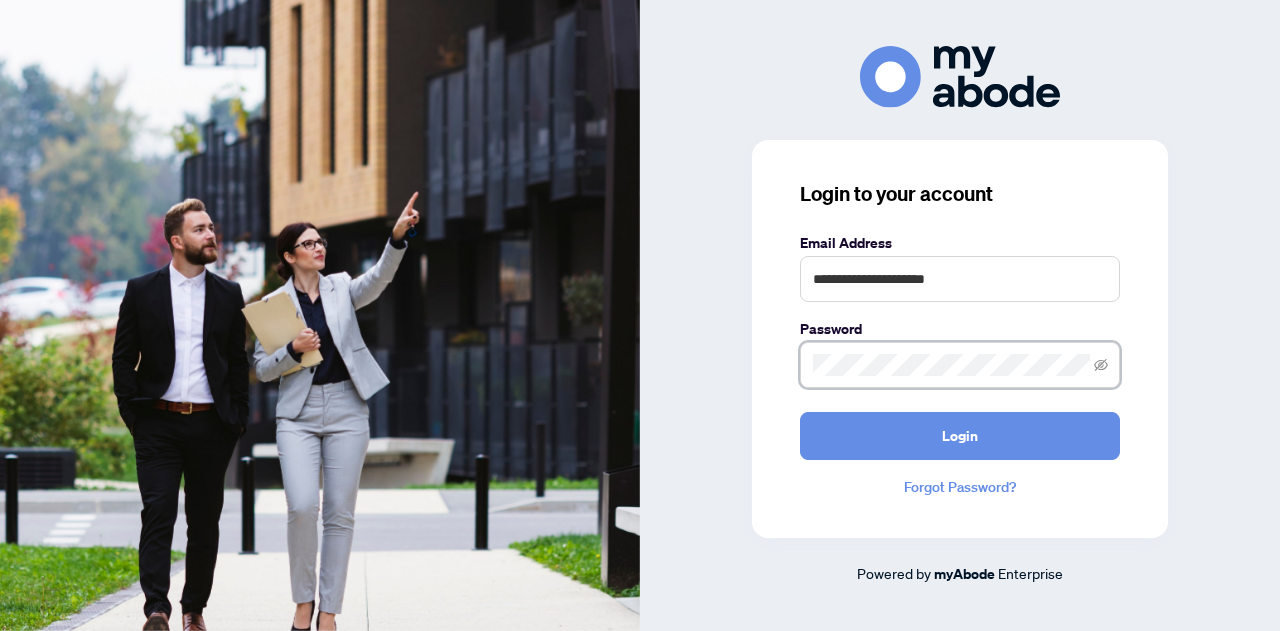 click on "Login" at bounding box center (960, 436) 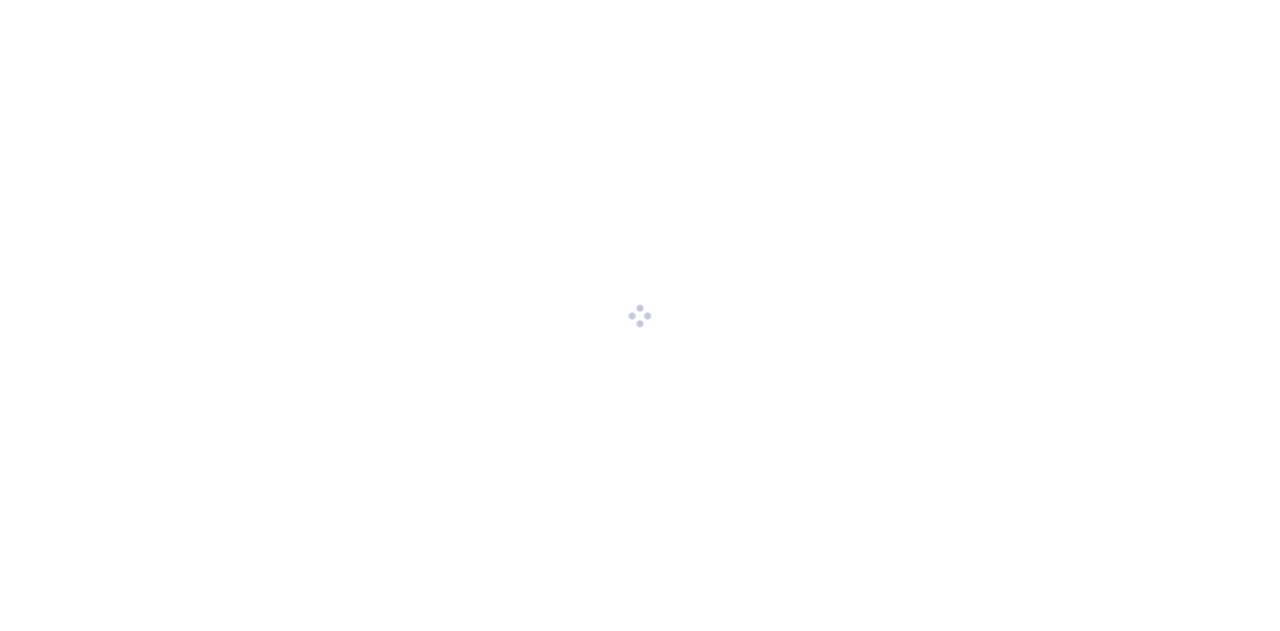 scroll, scrollTop: 0, scrollLeft: 0, axis: both 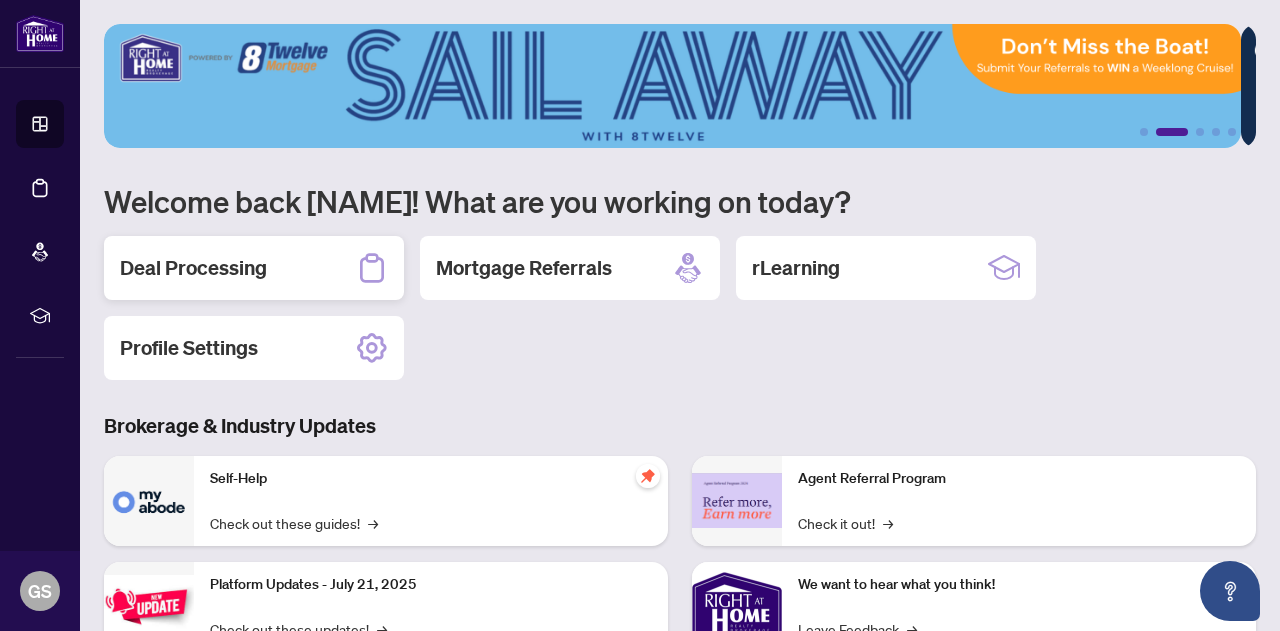 click on "Deal Processing" at bounding box center (254, 268) 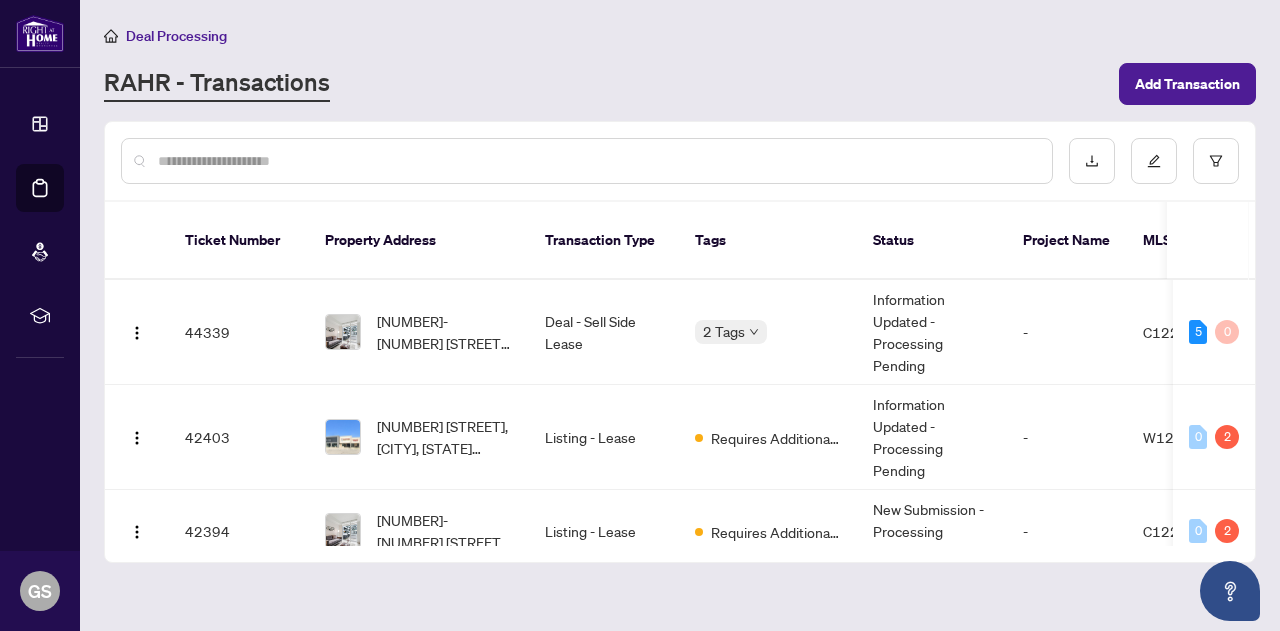 scroll, scrollTop: 0, scrollLeft: 76, axis: horizontal 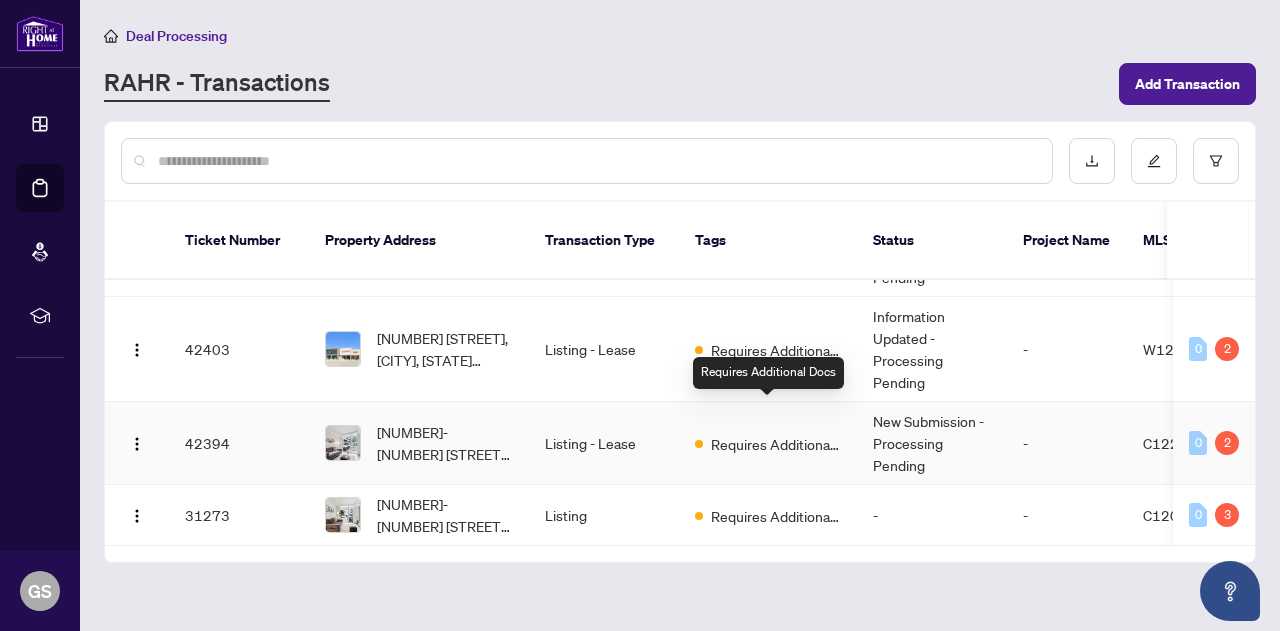 click on "Requires Additional Docs" at bounding box center (776, 444) 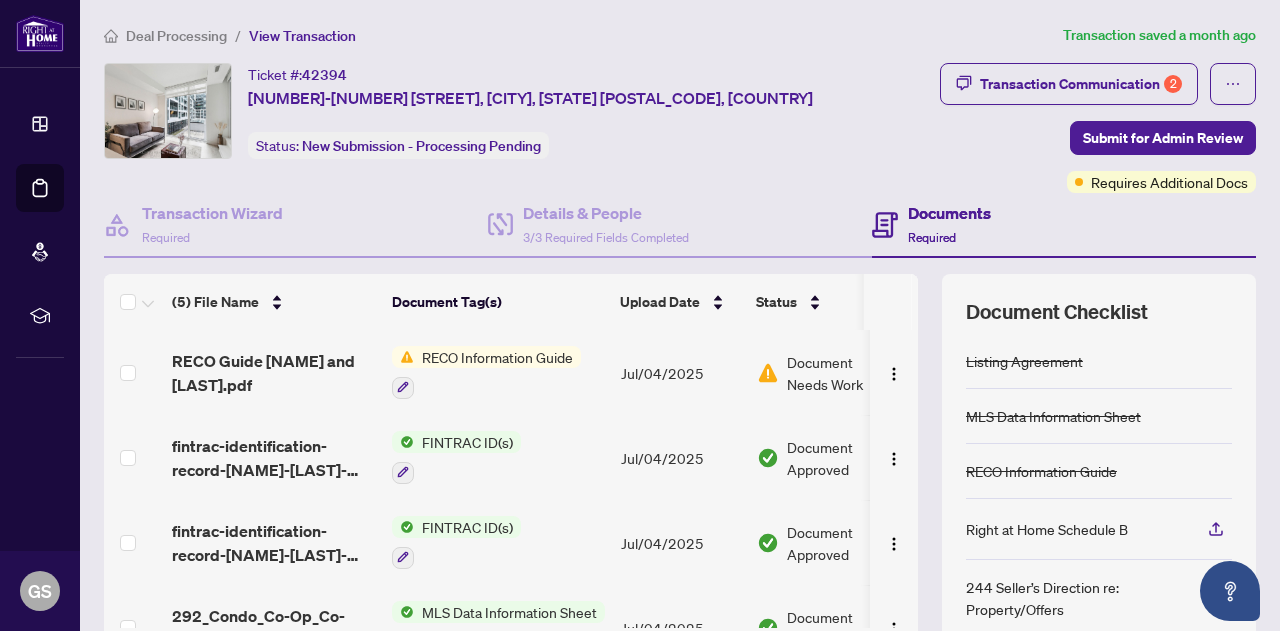 click on "Deal Processing" at bounding box center [176, 36] 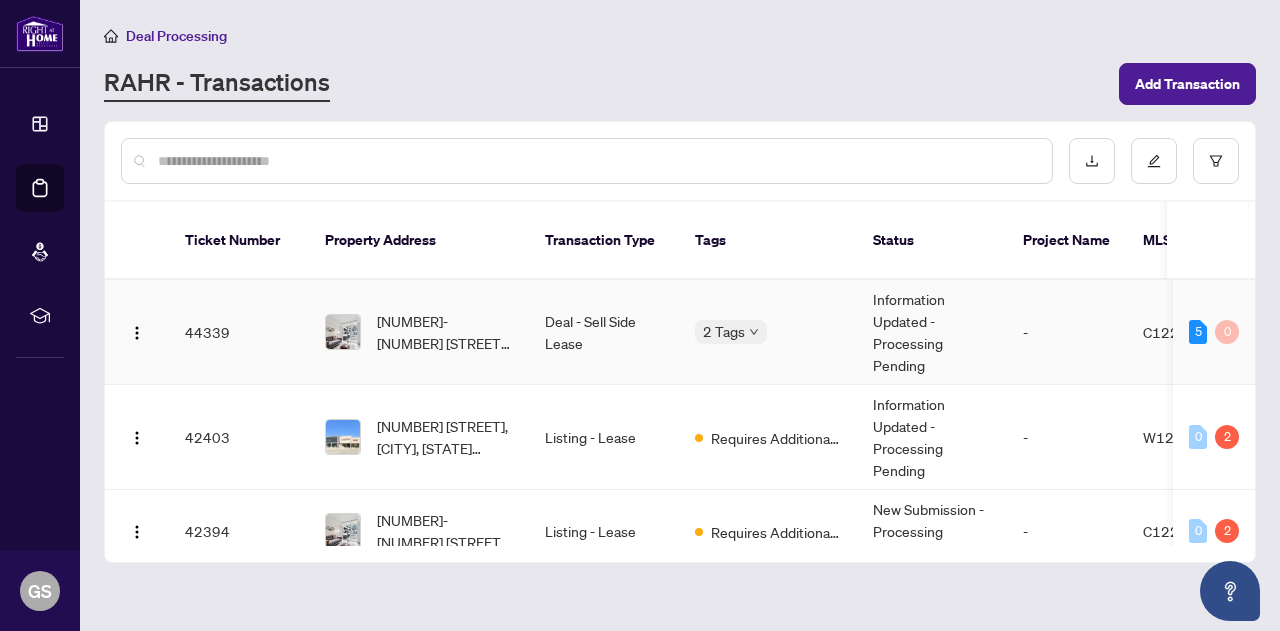 click on "Dashboard Deal Processing Mortgage Referrals rLearning GS [NAME] [LAST] [EMAIL] GS [NAME] [LAST]   Deal Processing RAHR - Transactions Add Transaction Ticket Number Property Address Transaction Type Tags Status Project Name MLS # Trade Number Last Updated By Last Modified Date Created By Created Date                             [NUMBER] [NUMBER]-[NUMBER] [STREET], [CITY], [STATE] [POSTAL_CODE], [COUNTRY] Deal - Sell Side Lease 2 Tags Information Updated - Processing Pending - [ID] - [LAST] [DATE] [NAME] [LAST] [DATE] 5 0 [NUMBER] [NUMBER]-[NUMBER] [STREET], [CITY], [STATE] [POSTAL_CODE], [COUNTRY] Listing - Lease Requires Additional Docs Information Updated - Processing Pending - [ID] - [LAST] [DATE] [NAME] [LAST] [DATE] 0 2 [NUMBER] [NUMBER]-[NUMBER] [STREET], [CITY], [STATE] [POSTAL_CODE], [COUNTRY] Listing - Lease Requires Additional Docs New Submission - Processing Pending - [ID] - [LAST] [DATE] [NAME] [LAST] [DATE] 0 2 [NUMBER] Listing Requires Additional Docs - -" at bounding box center [640, 315] 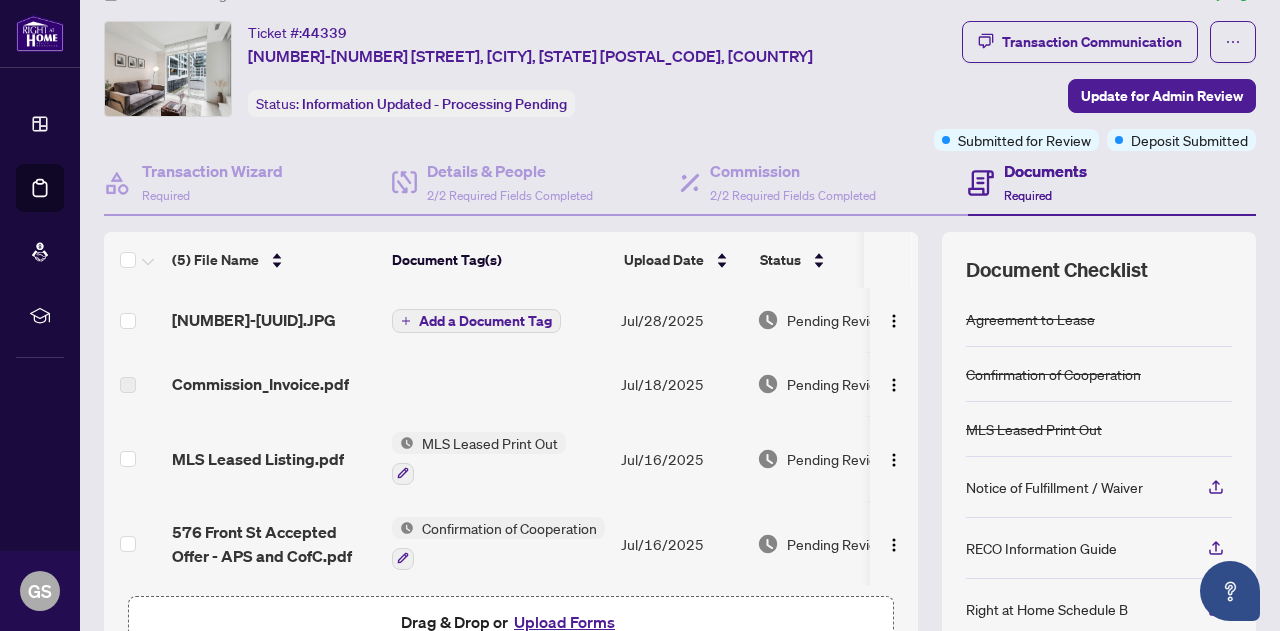 click on "[NUMBER]-[UUID].JPG" at bounding box center [254, 320] 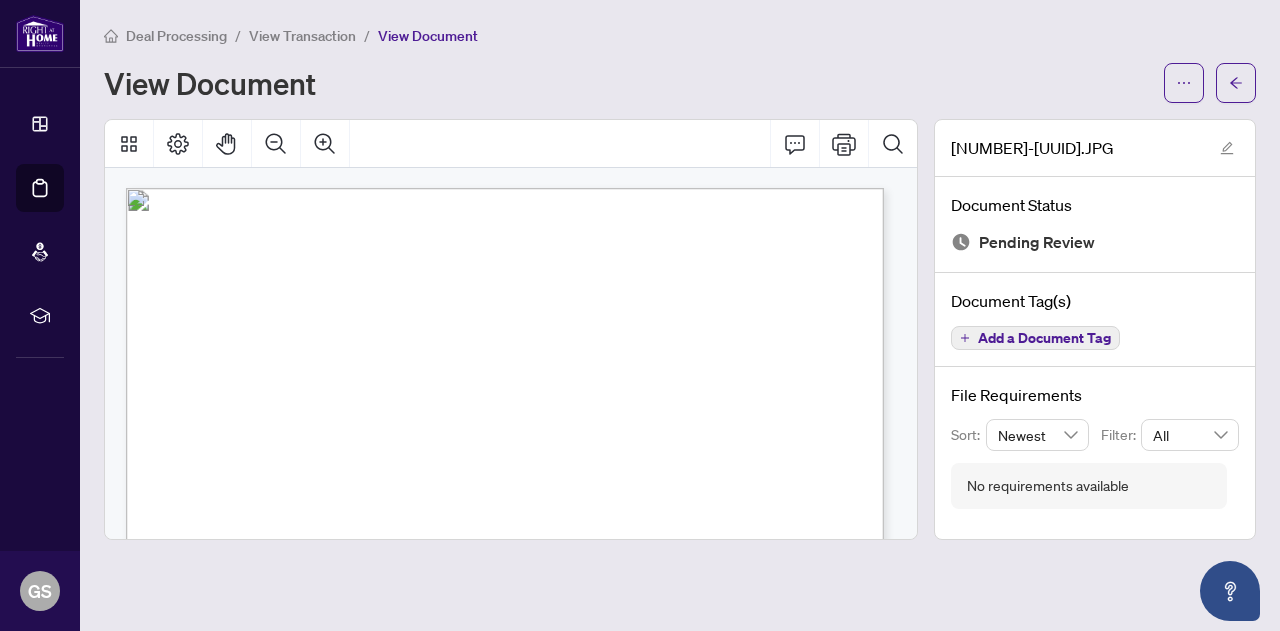 click on "Deal Processing / View Transaction / View Document View Document [NUMBER]-[UUID].JPG Document Status Pending Review Document Tag(s) Add a Document Tag File Requirements Sort: Newest Filter: All No requirements available" at bounding box center (680, 315) 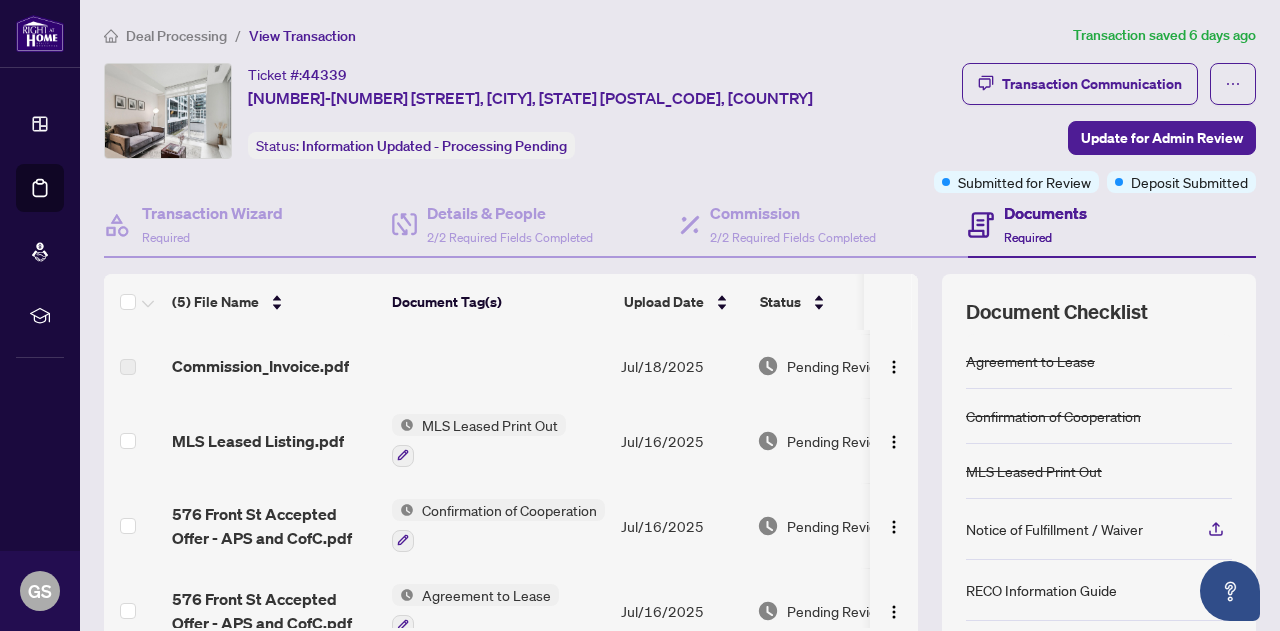 scroll, scrollTop: 106, scrollLeft: 0, axis: vertical 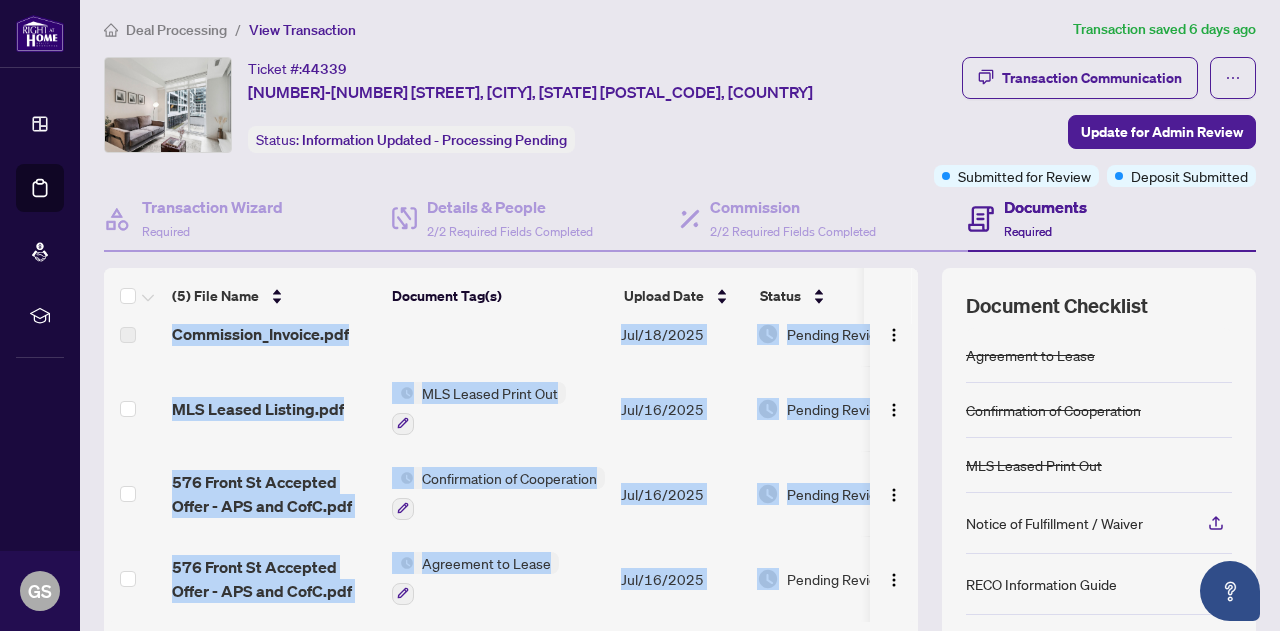 drag, startPoint x: 756, startPoint y: 618, endPoint x: 816, endPoint y: 617, distance: 60.00833 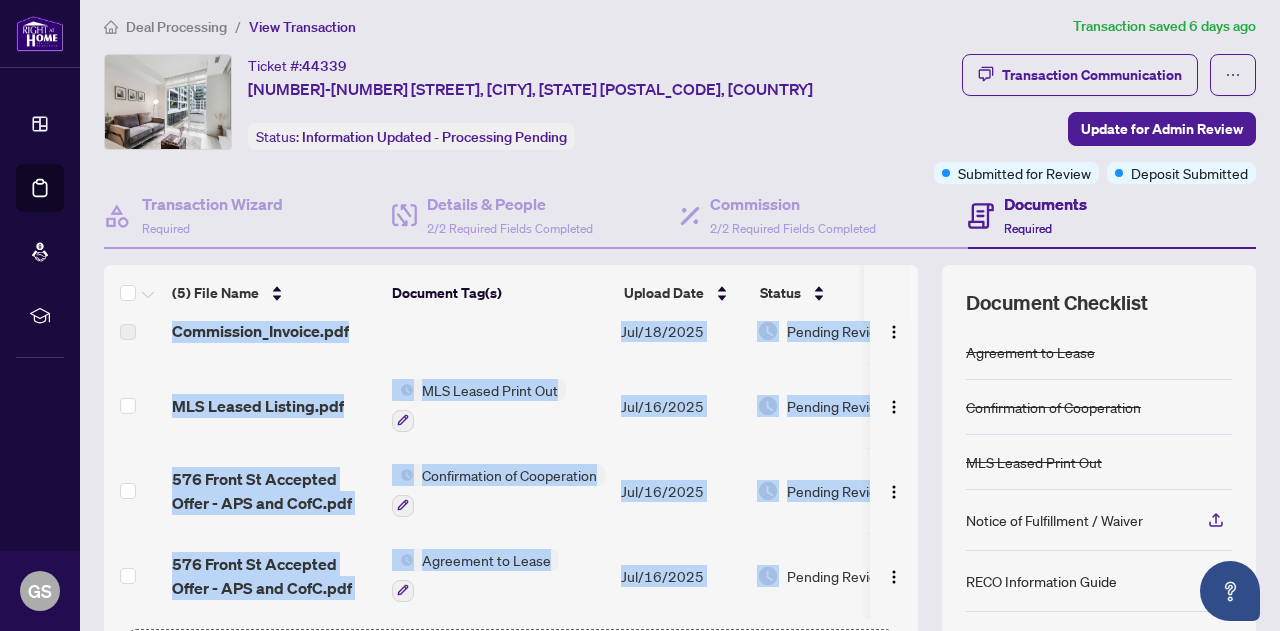 scroll, scrollTop: 106, scrollLeft: 42, axis: both 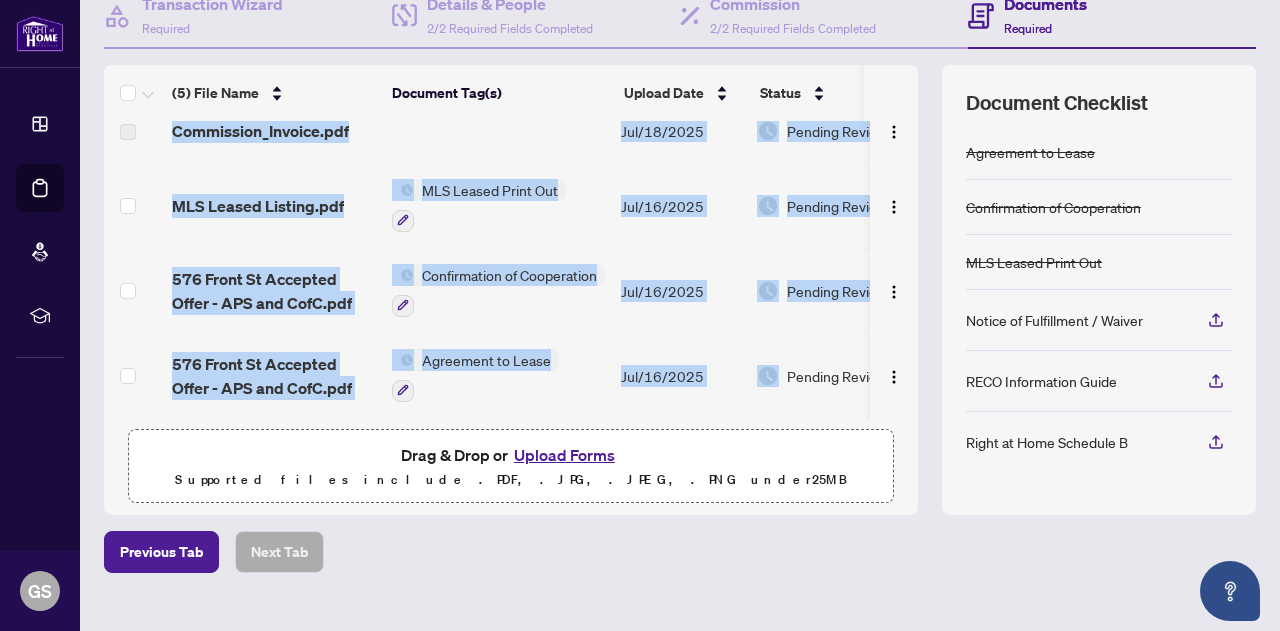 click on "Upload Forms" at bounding box center (564, 455) 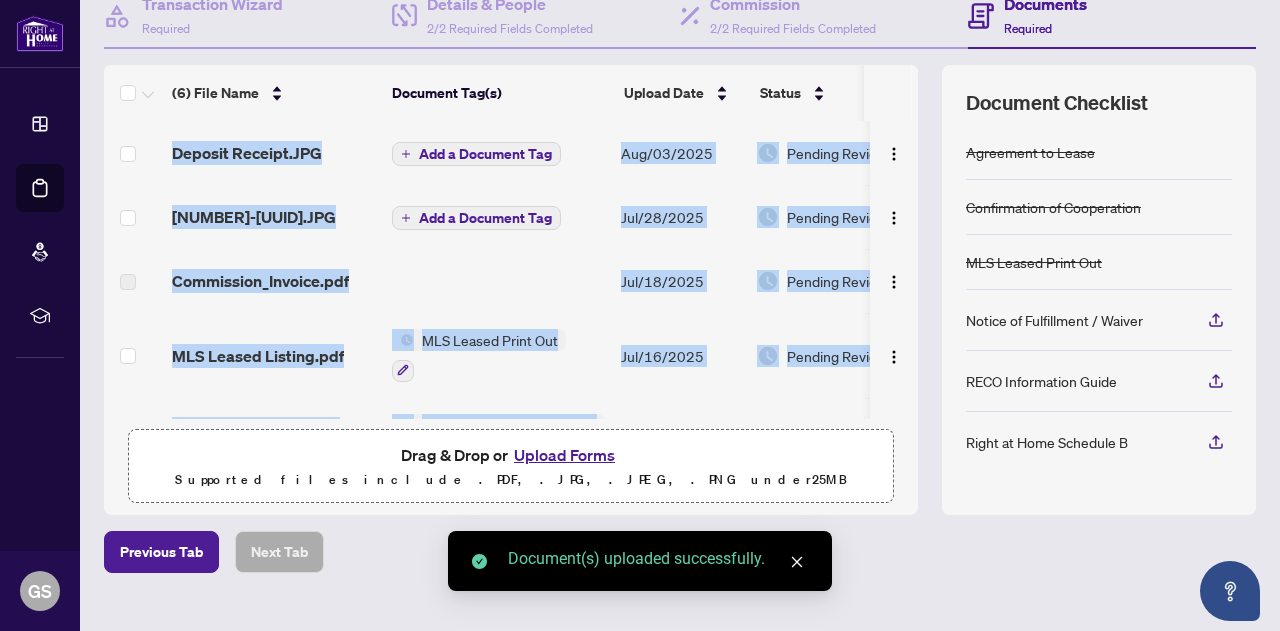 scroll, scrollTop: 0, scrollLeft: 0, axis: both 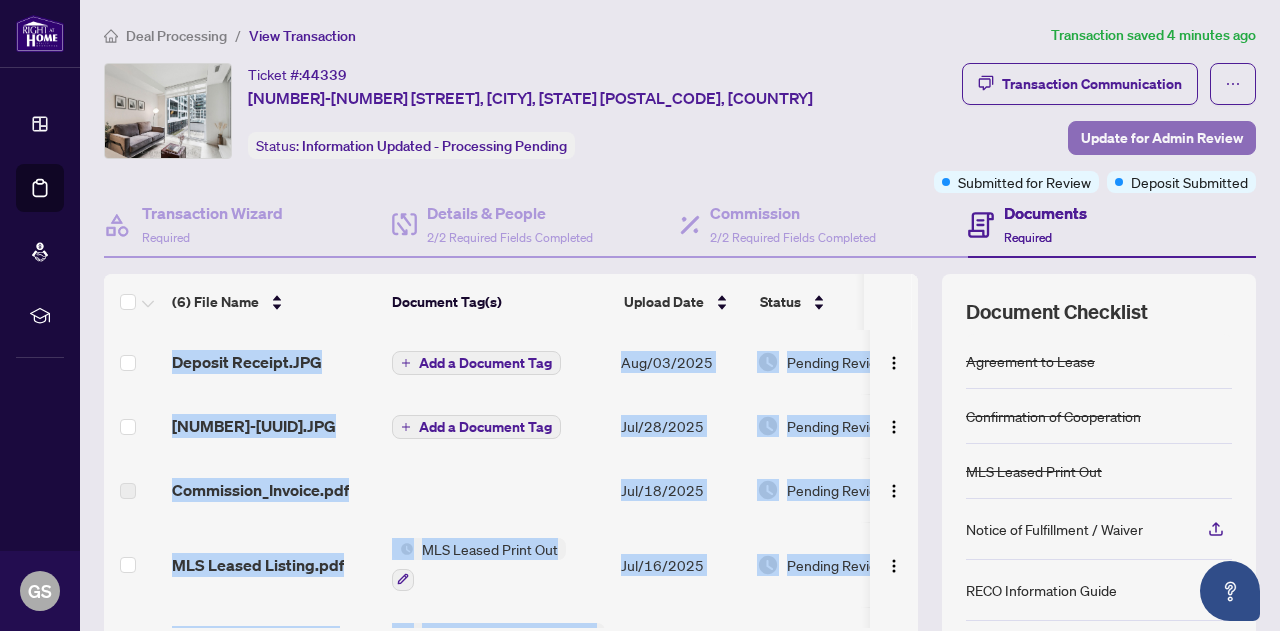 click on "Update for Admin Review" at bounding box center [1162, 138] 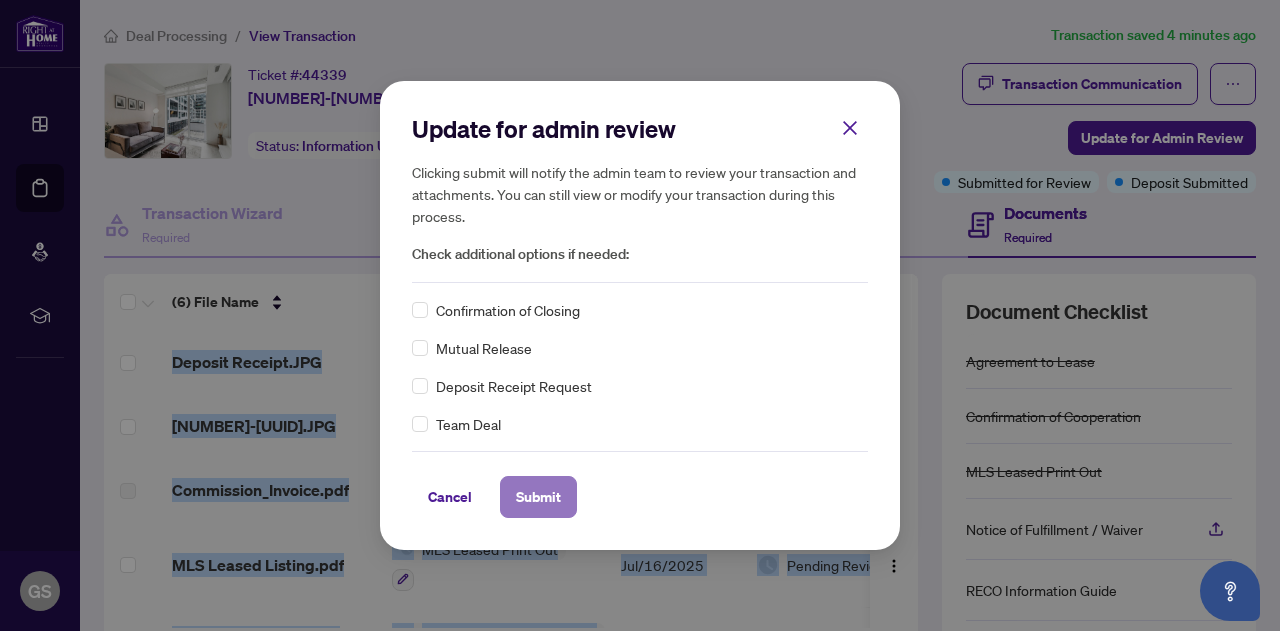 click on "Submit" at bounding box center (538, 497) 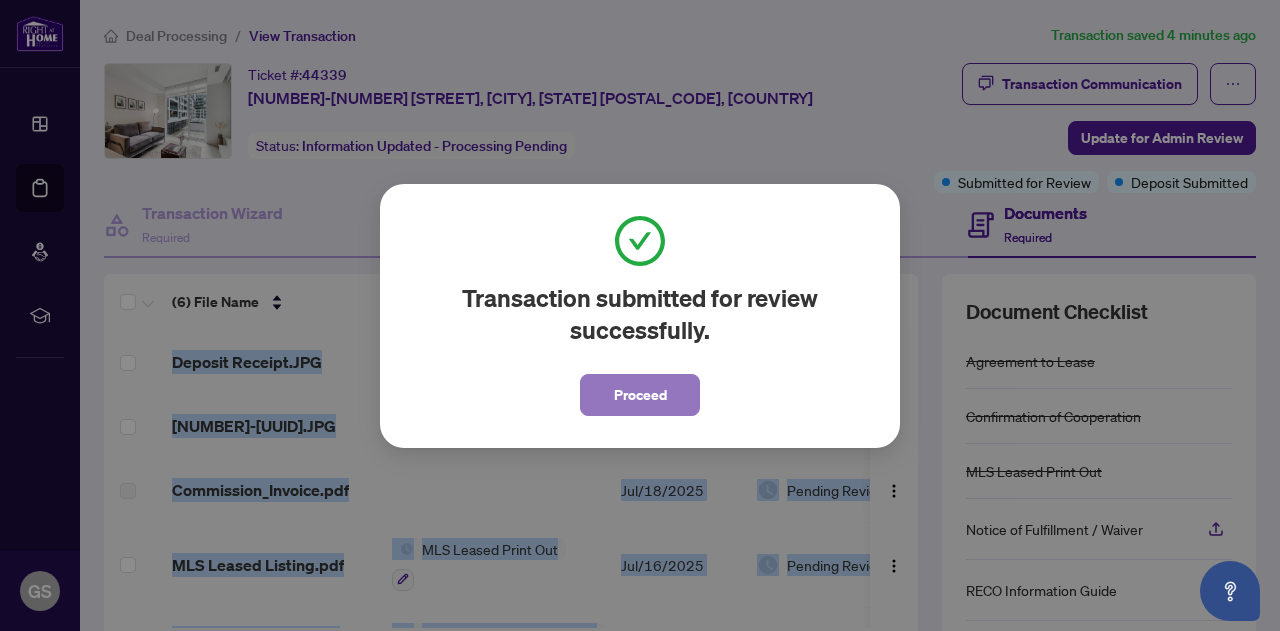 click on "Proceed" at bounding box center (640, 395) 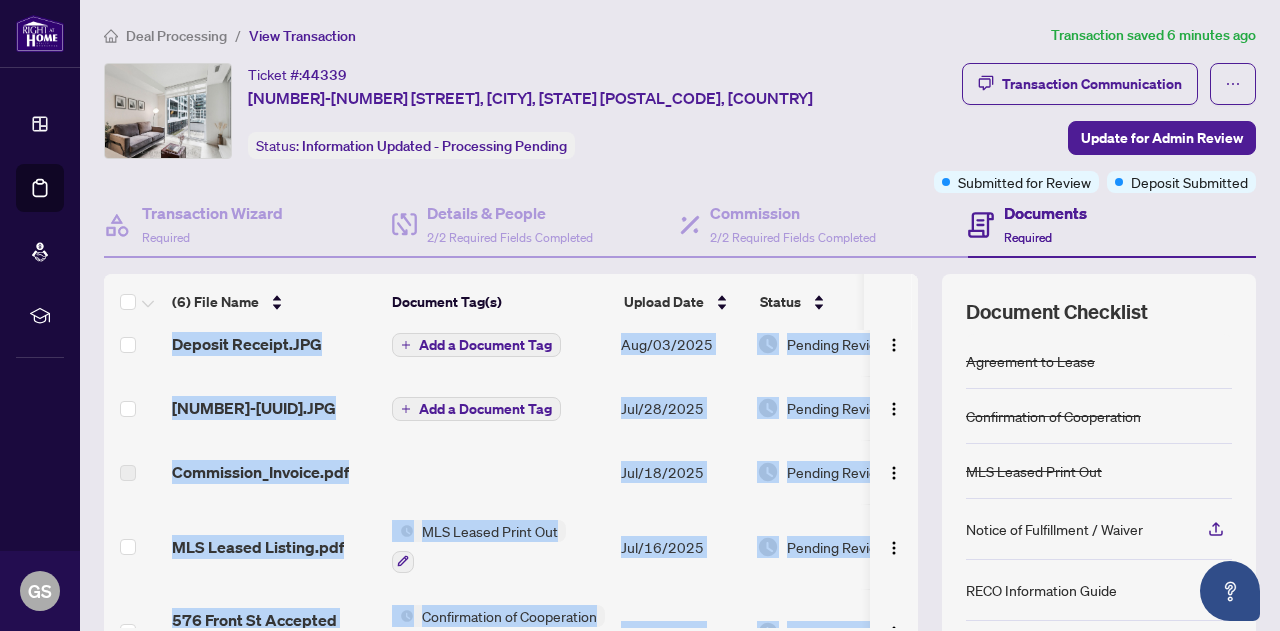 scroll, scrollTop: 0, scrollLeft: 0, axis: both 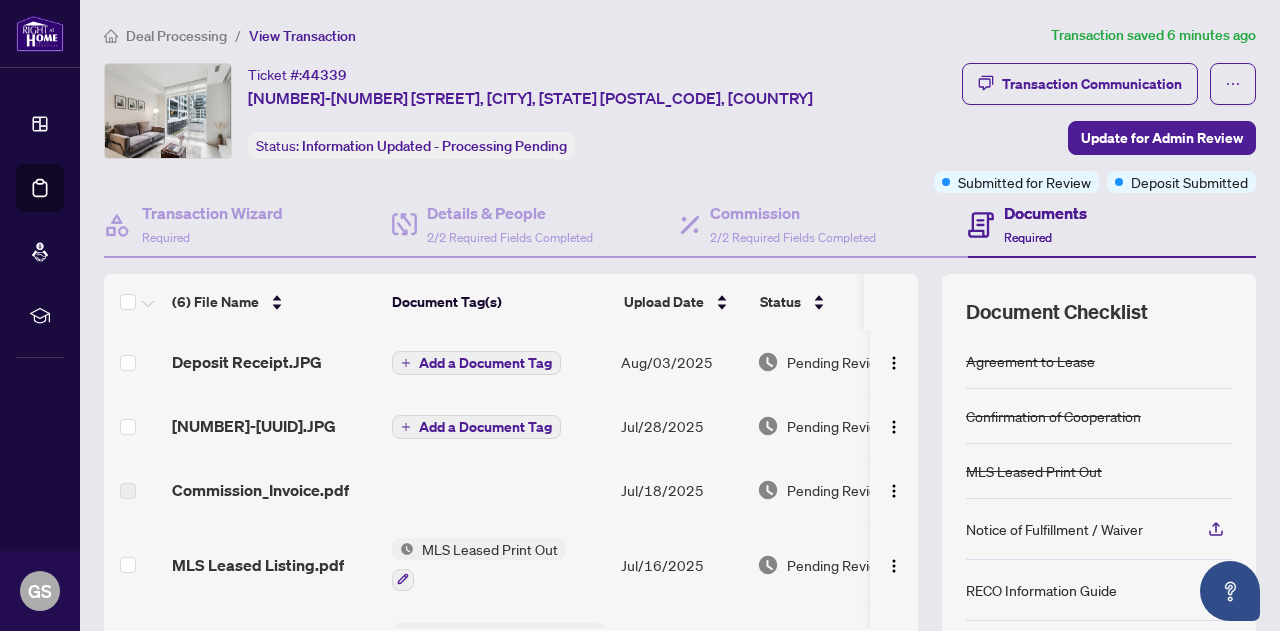click on "Deal Processing" at bounding box center [176, 36] 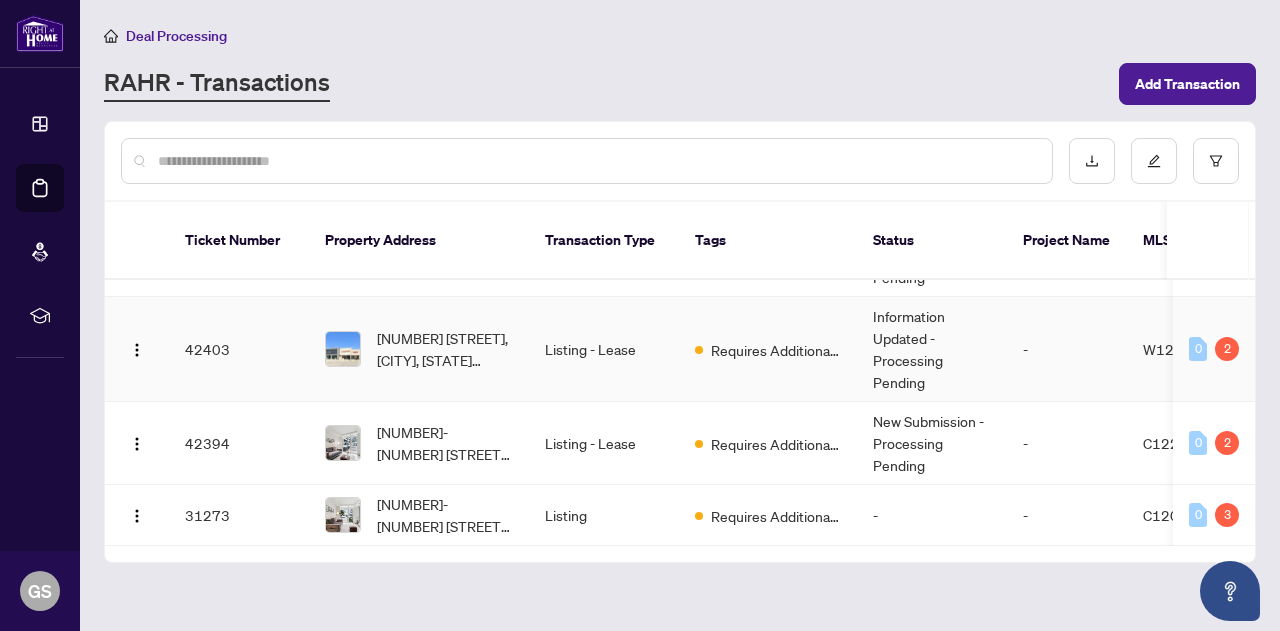 scroll, scrollTop: 93, scrollLeft: 0, axis: vertical 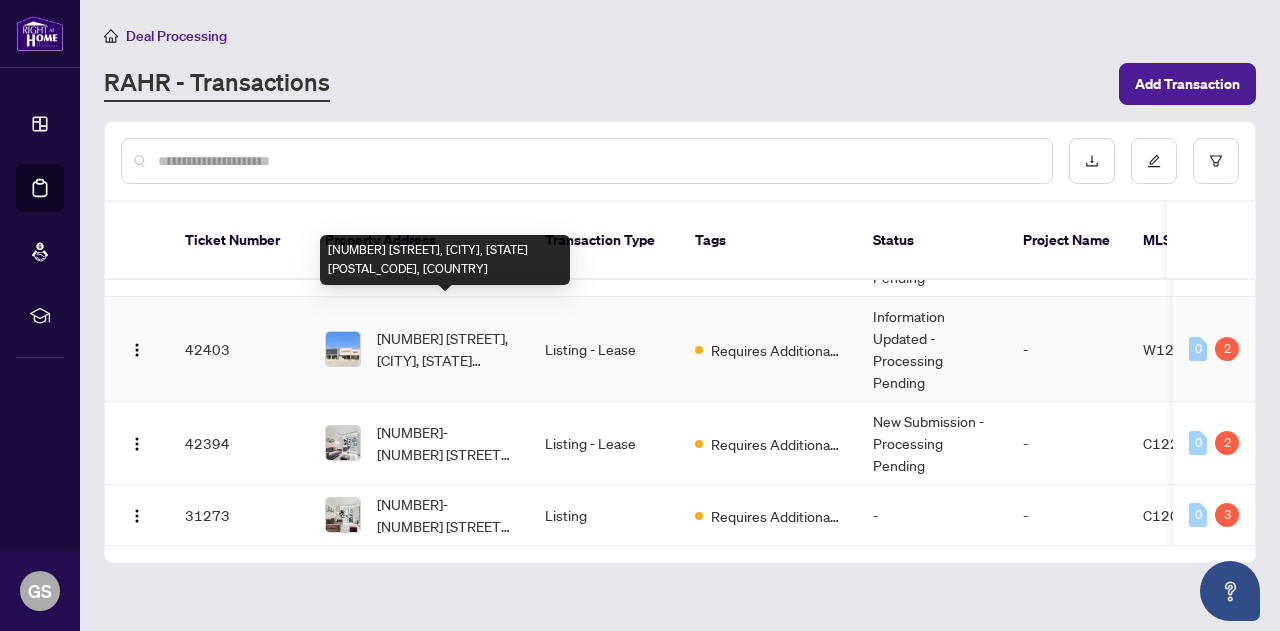 click on "[NUMBER] [STREET], [CITY], [STATE] [POSTAL_CODE], [COUNTRY]" at bounding box center (445, 349) 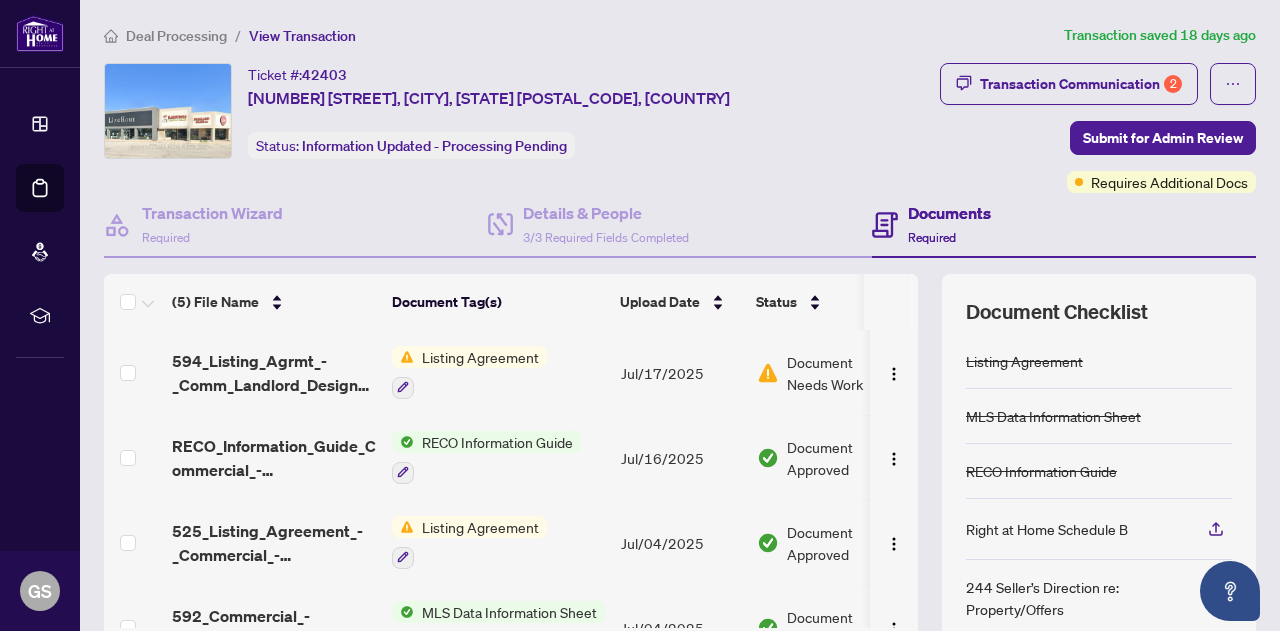 click on "Listing Agreement" at bounding box center [480, 357] 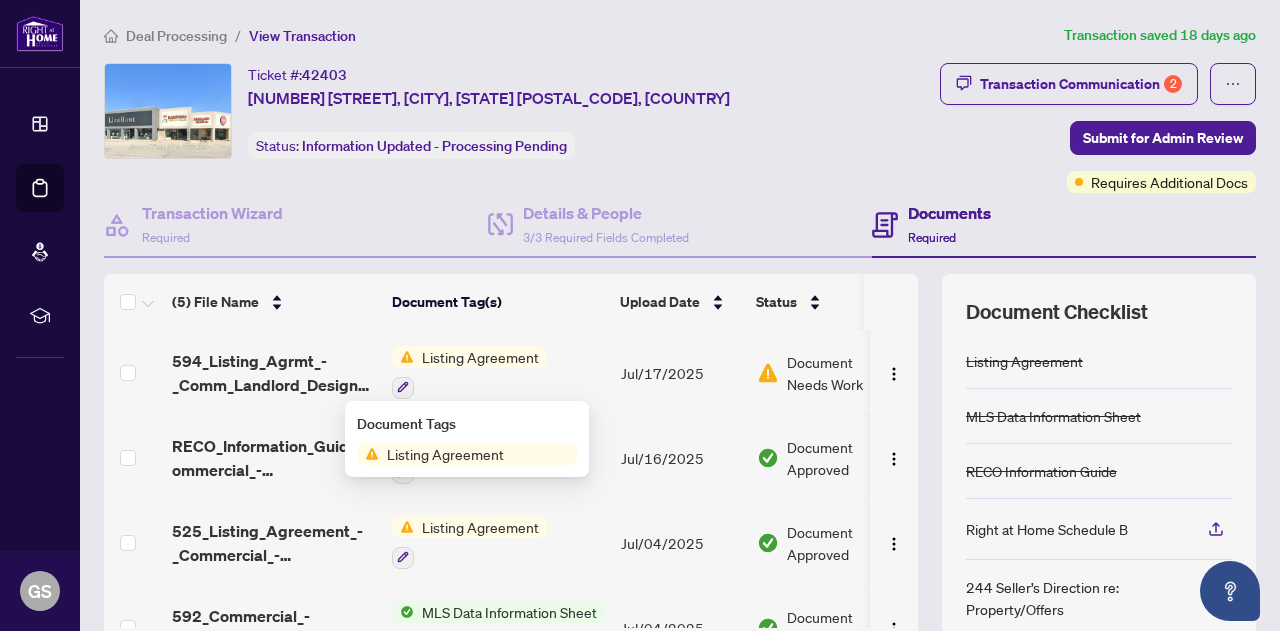 click on "Jul/17/2025" at bounding box center (681, 372) 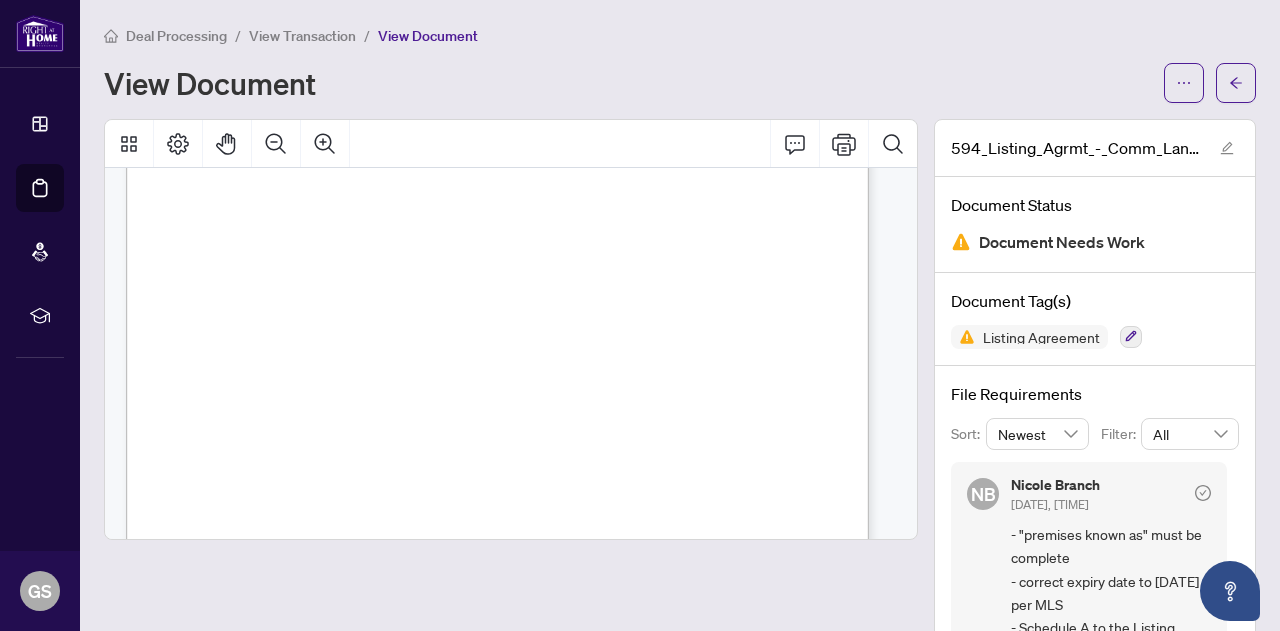 scroll, scrollTop: 500, scrollLeft: 0, axis: vertical 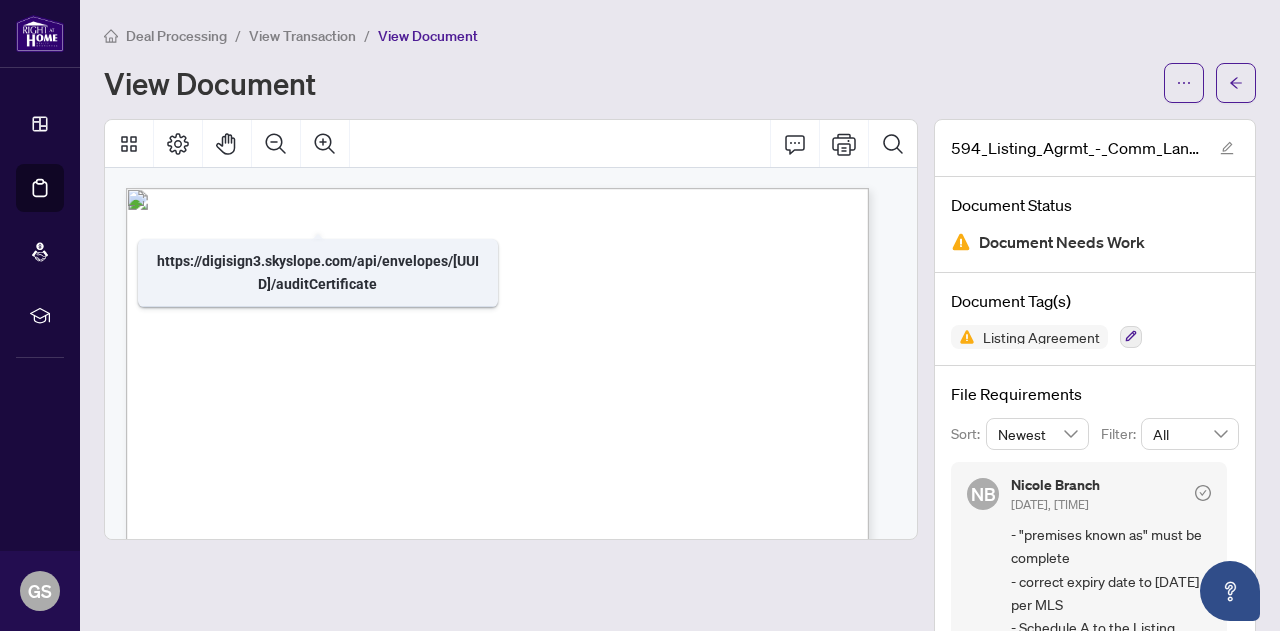 click on "View Transaction" at bounding box center [302, 36] 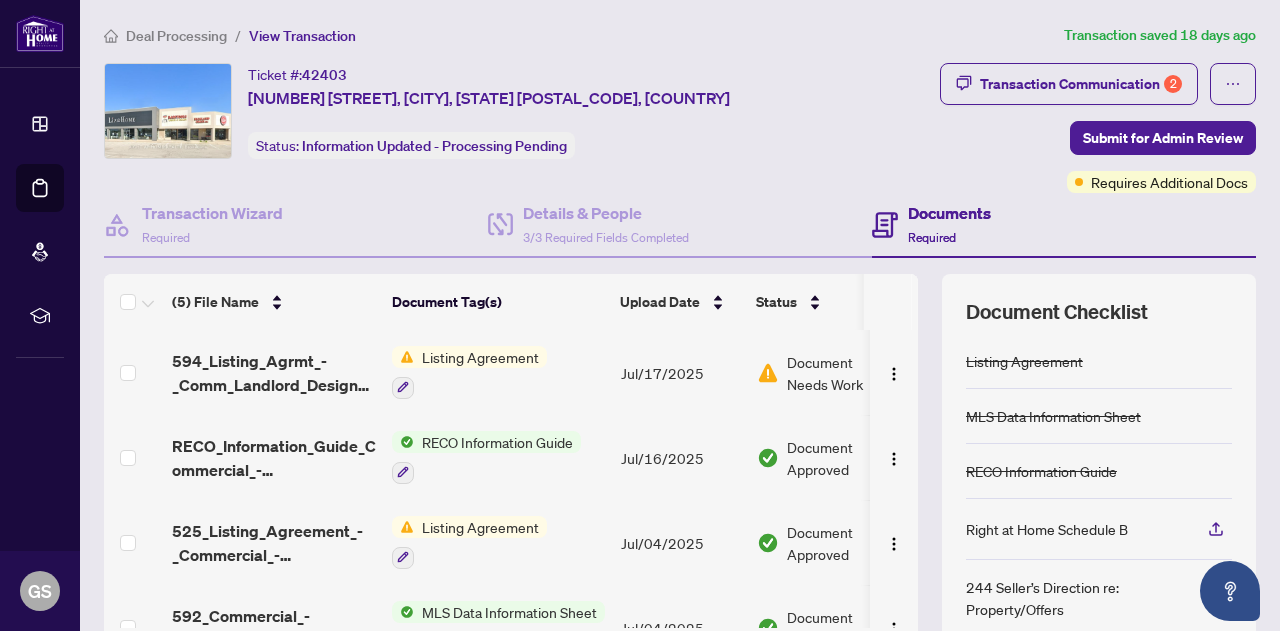click on "Listing Agreement" at bounding box center (1099, 361) 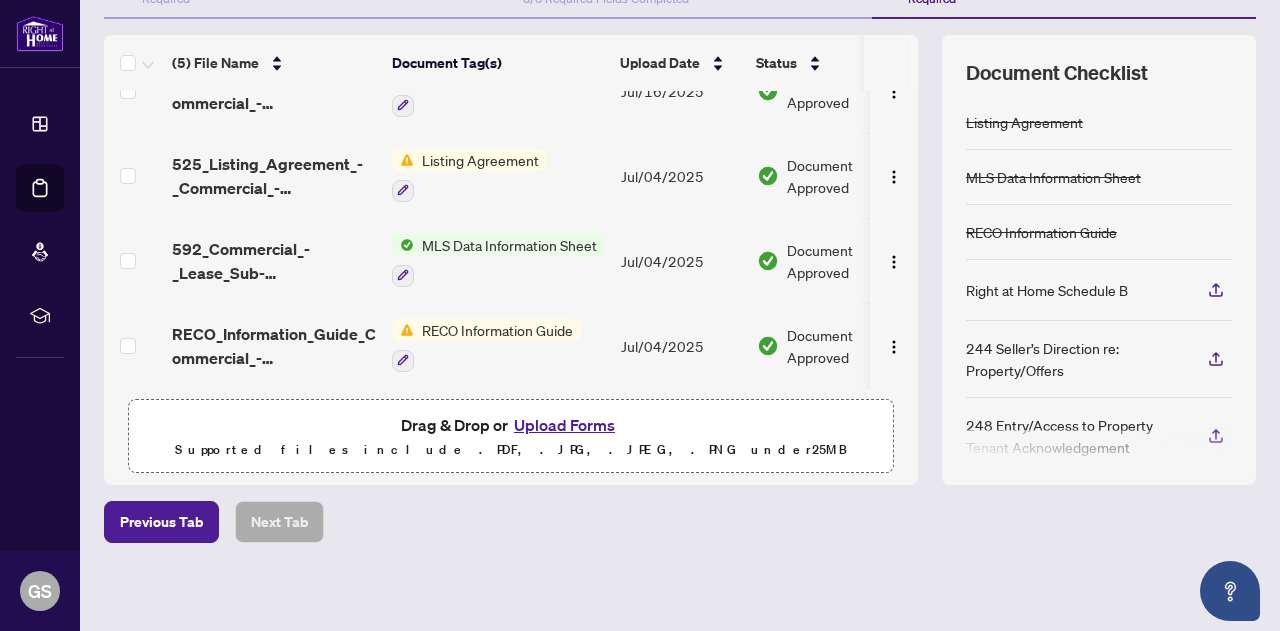 scroll, scrollTop: 242, scrollLeft: 0, axis: vertical 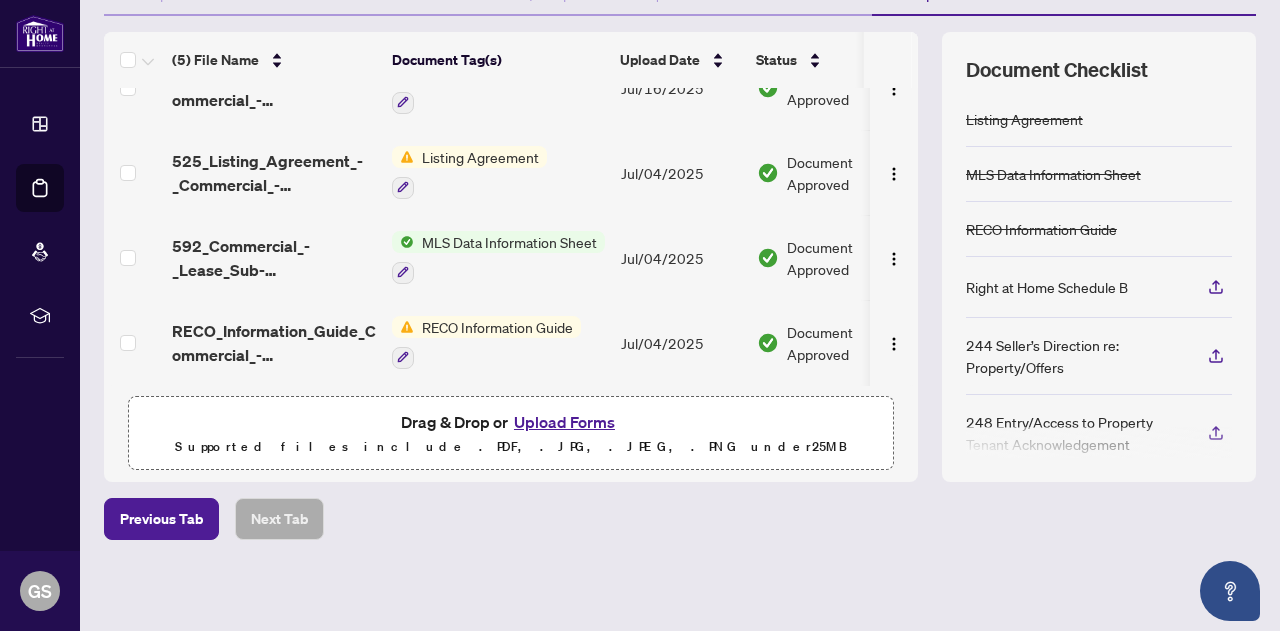click on "Upload Forms" at bounding box center (564, 422) 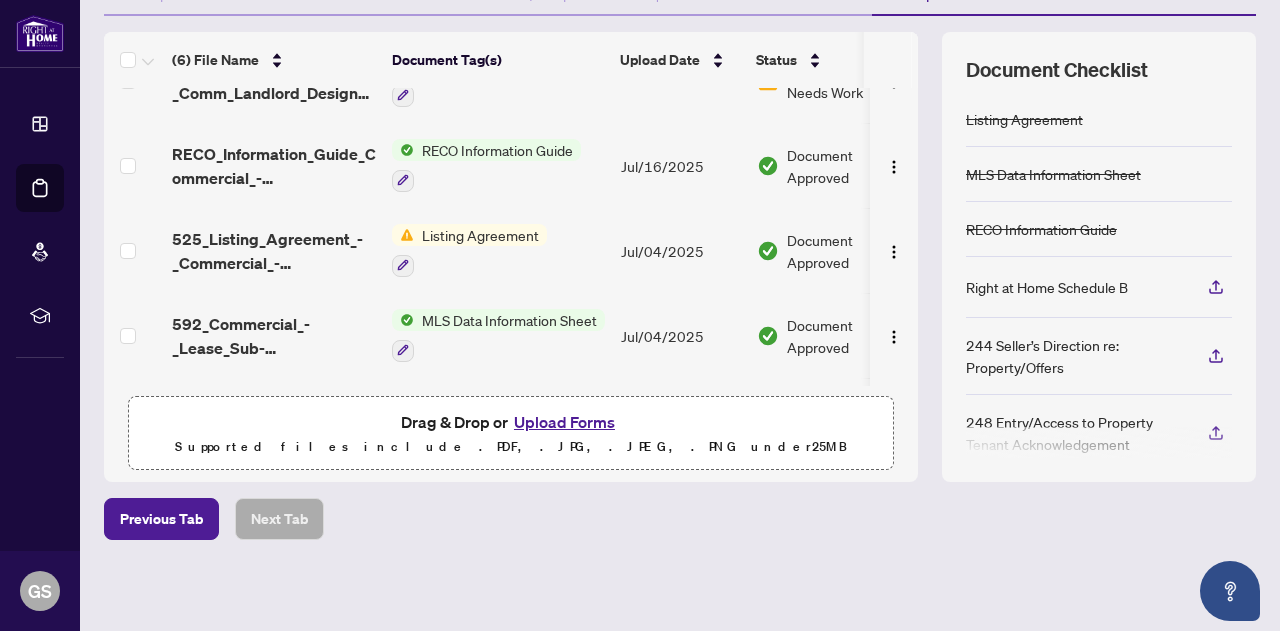 scroll, scrollTop: 0, scrollLeft: 0, axis: both 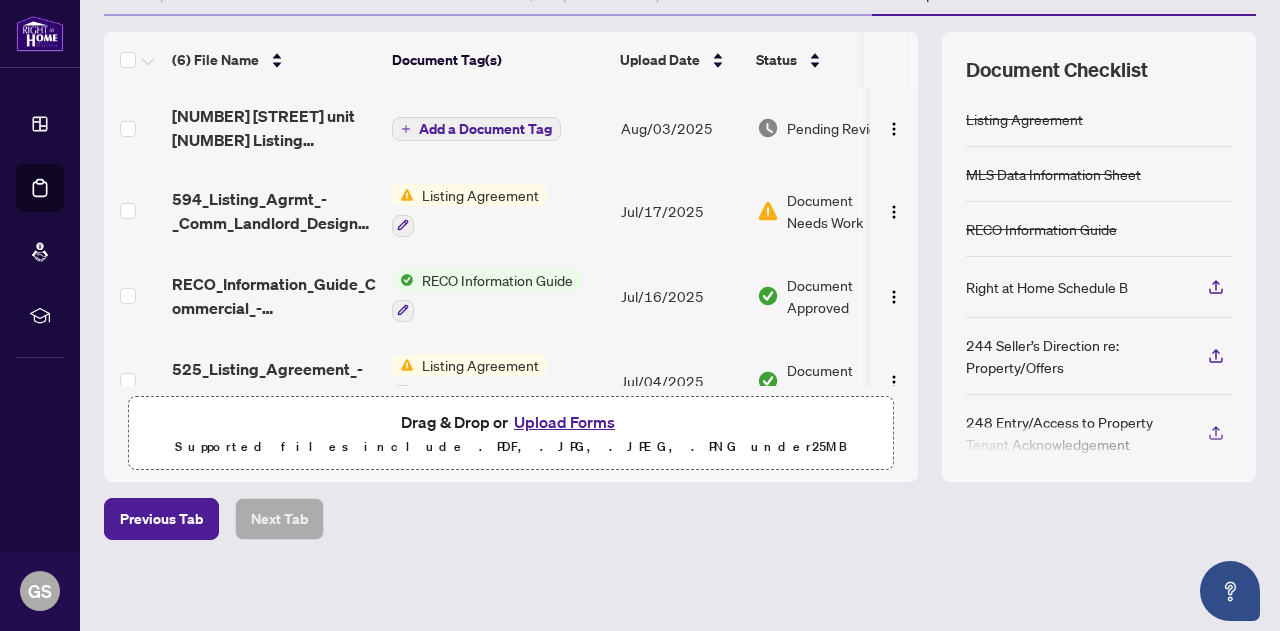 click on "Add a Document Tag" at bounding box center (485, 129) 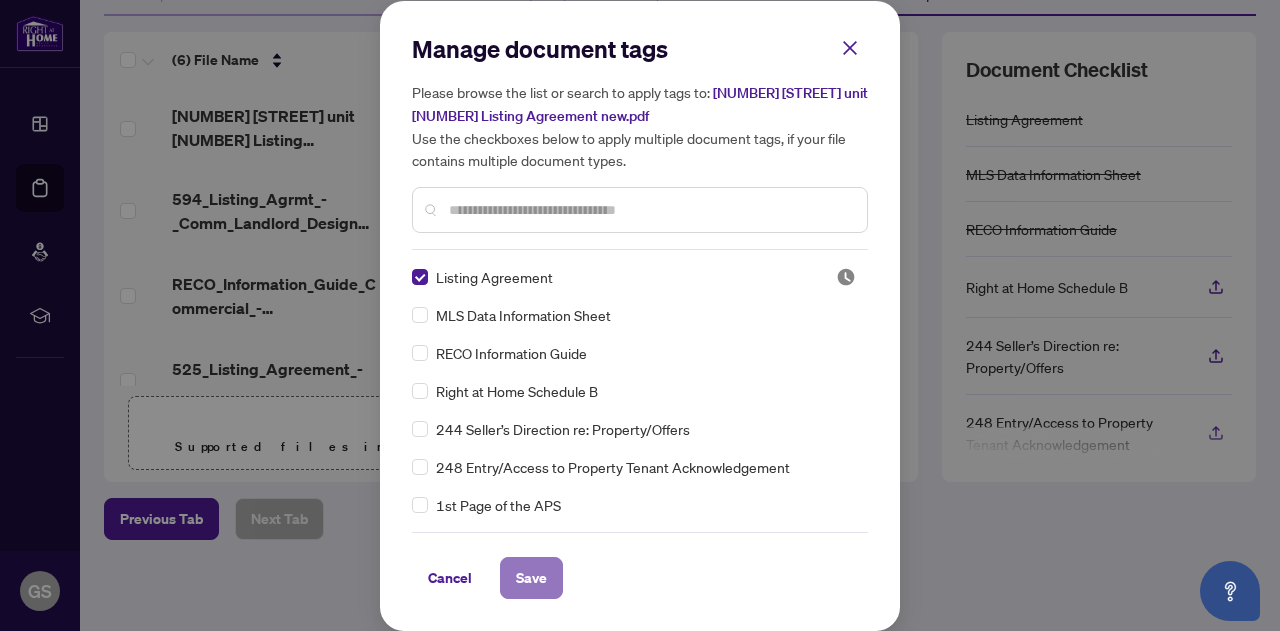click on "Save" at bounding box center (531, 578) 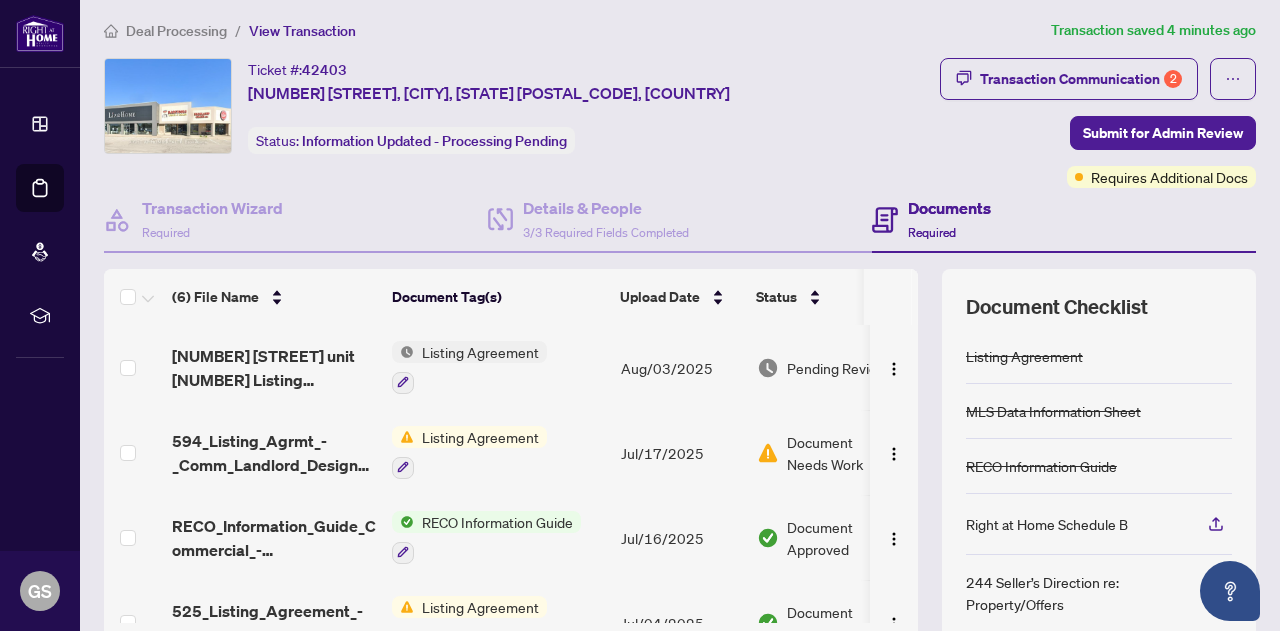 scroll, scrollTop: 0, scrollLeft: 0, axis: both 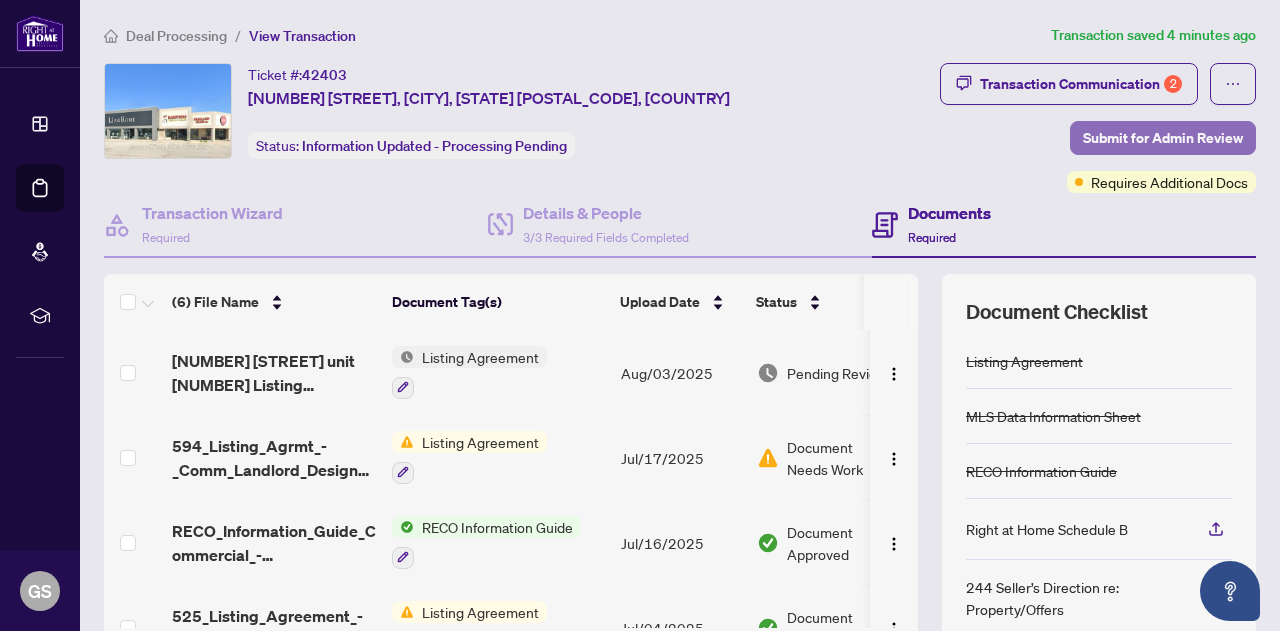 click on "Submit for Admin Review" at bounding box center [1163, 138] 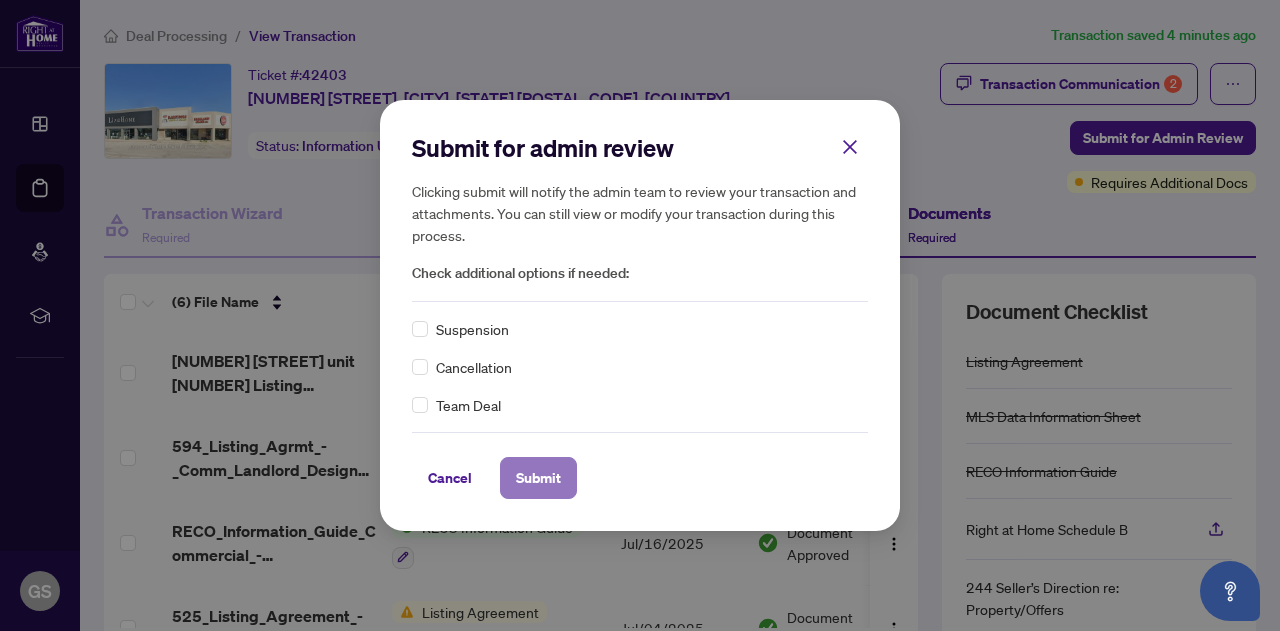 click on "Submit" at bounding box center [538, 478] 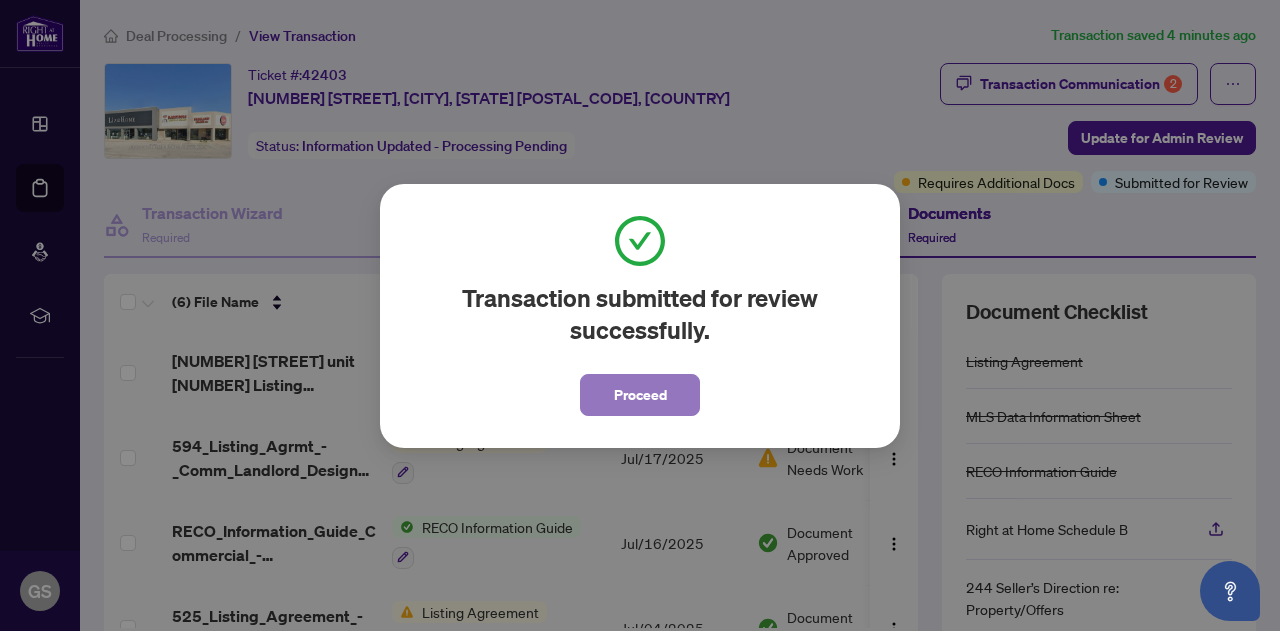click on "Proceed" at bounding box center [640, 395] 